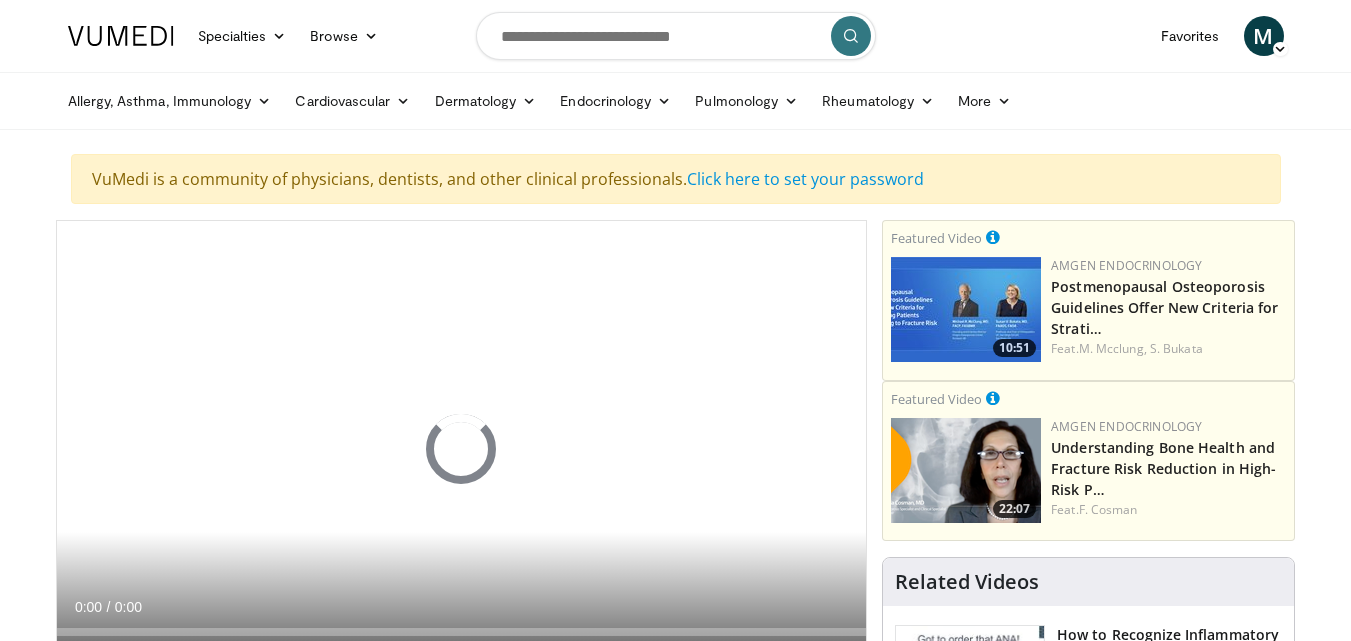 scroll, scrollTop: 0, scrollLeft: 0, axis: both 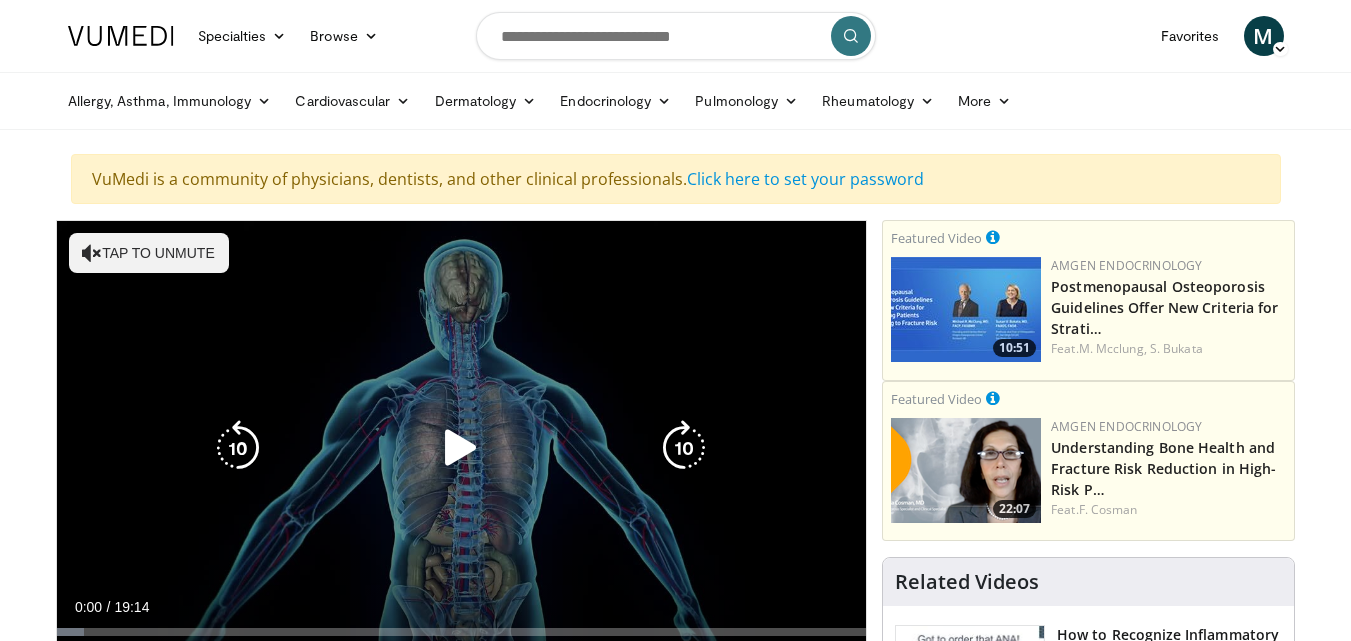 click at bounding box center [461, 448] 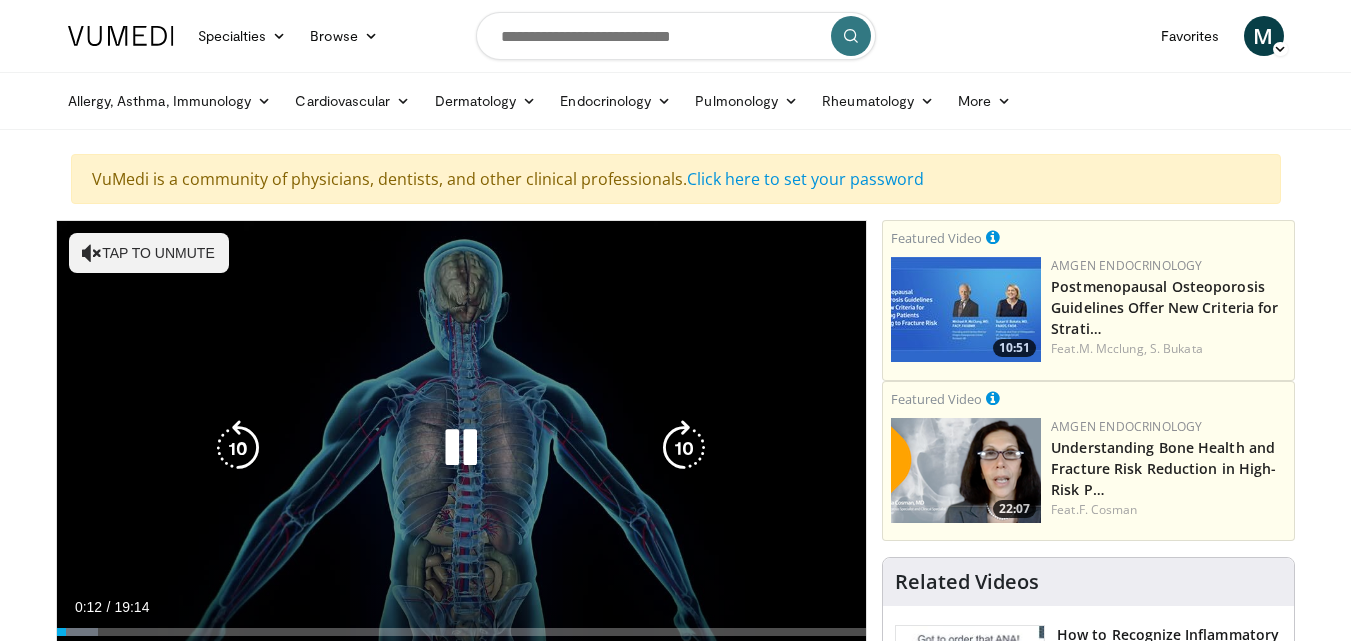 type 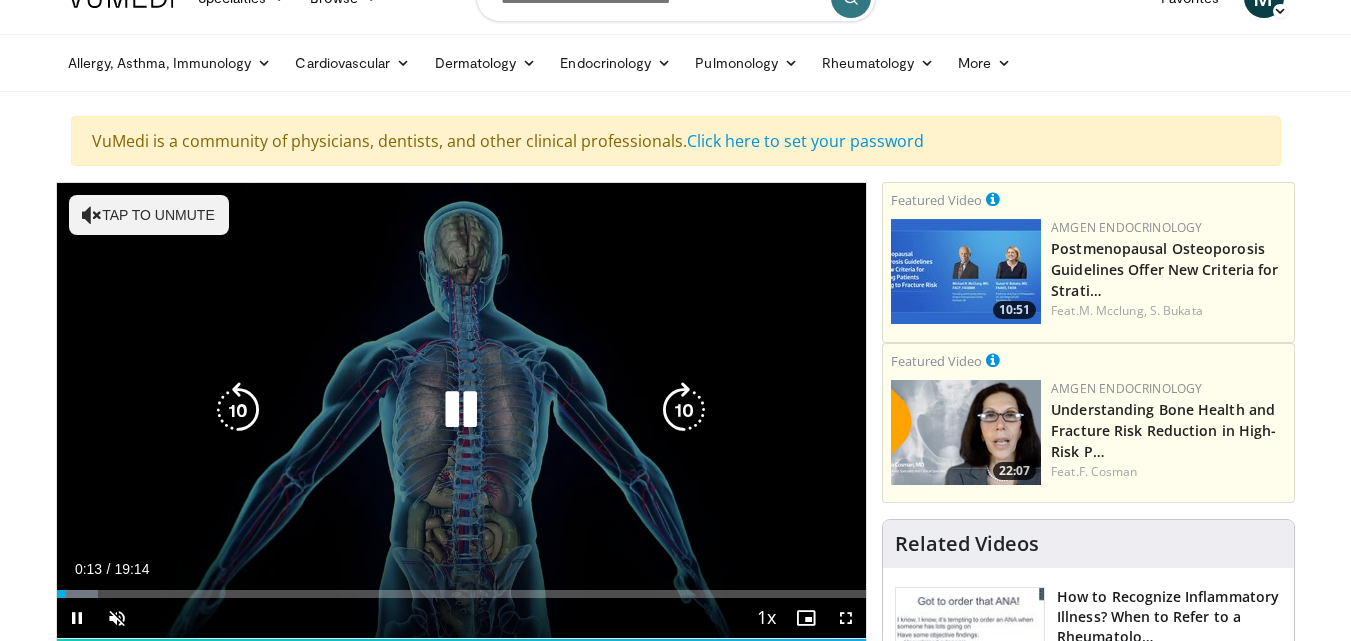 scroll, scrollTop: 40, scrollLeft: 0, axis: vertical 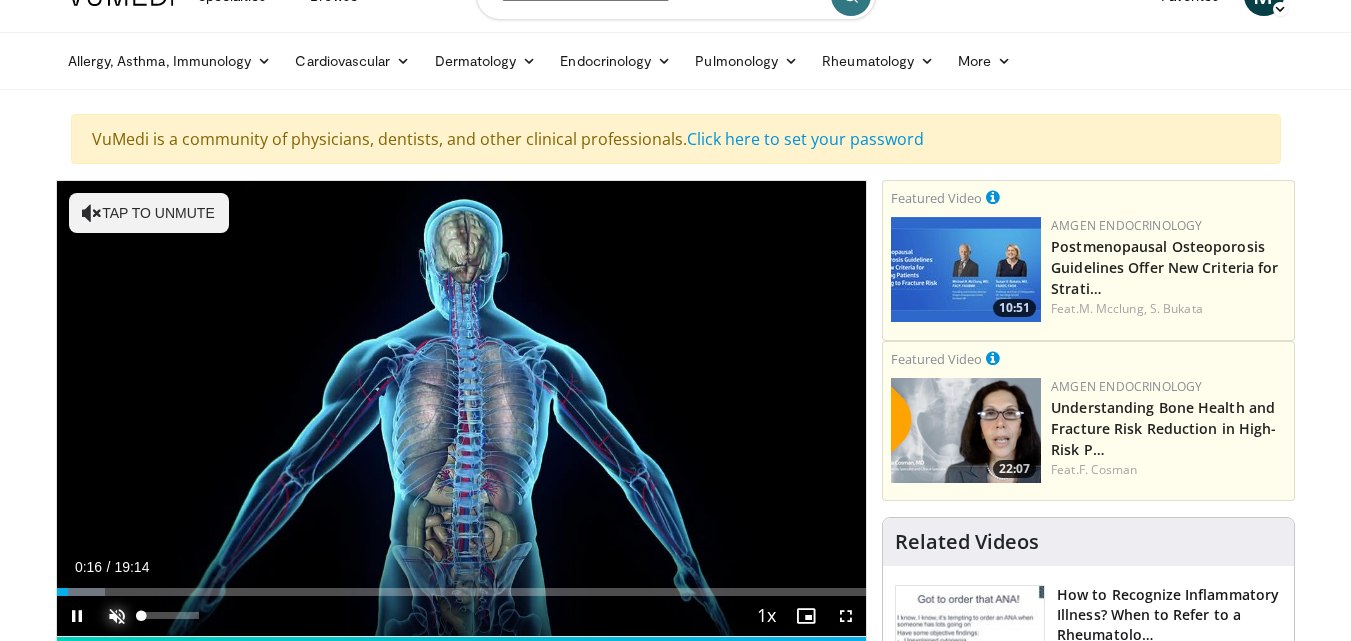click at bounding box center [117, 616] 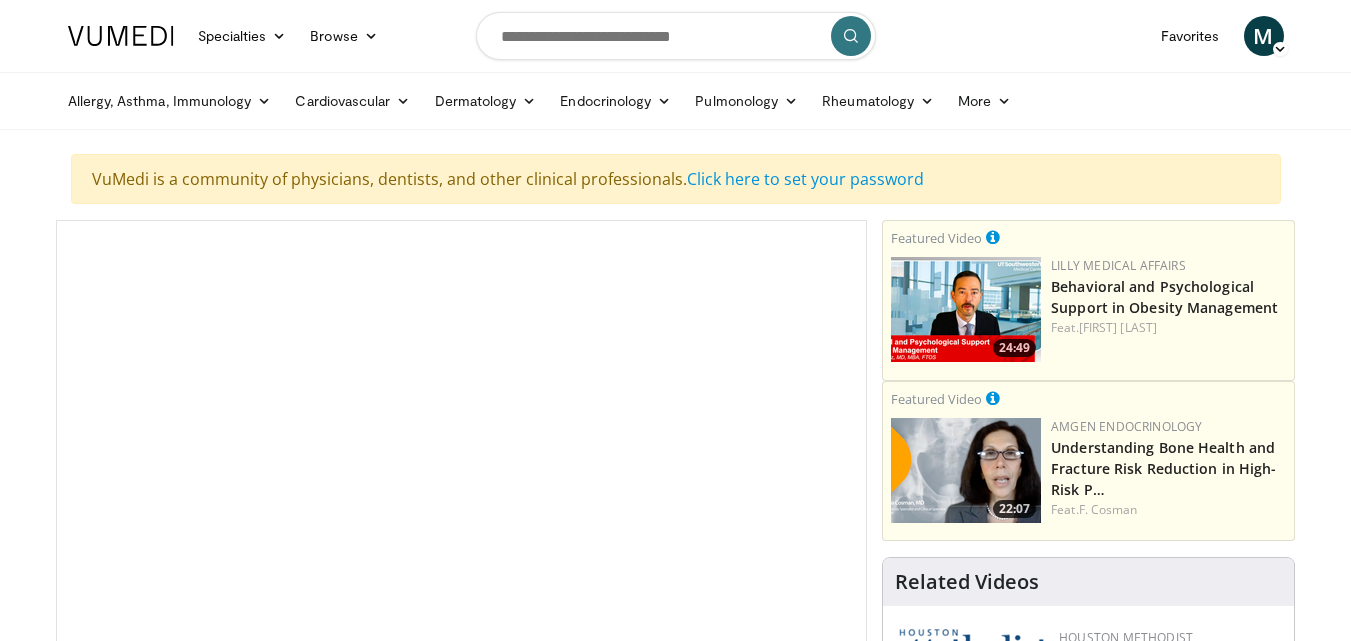 scroll, scrollTop: 0, scrollLeft: 0, axis: both 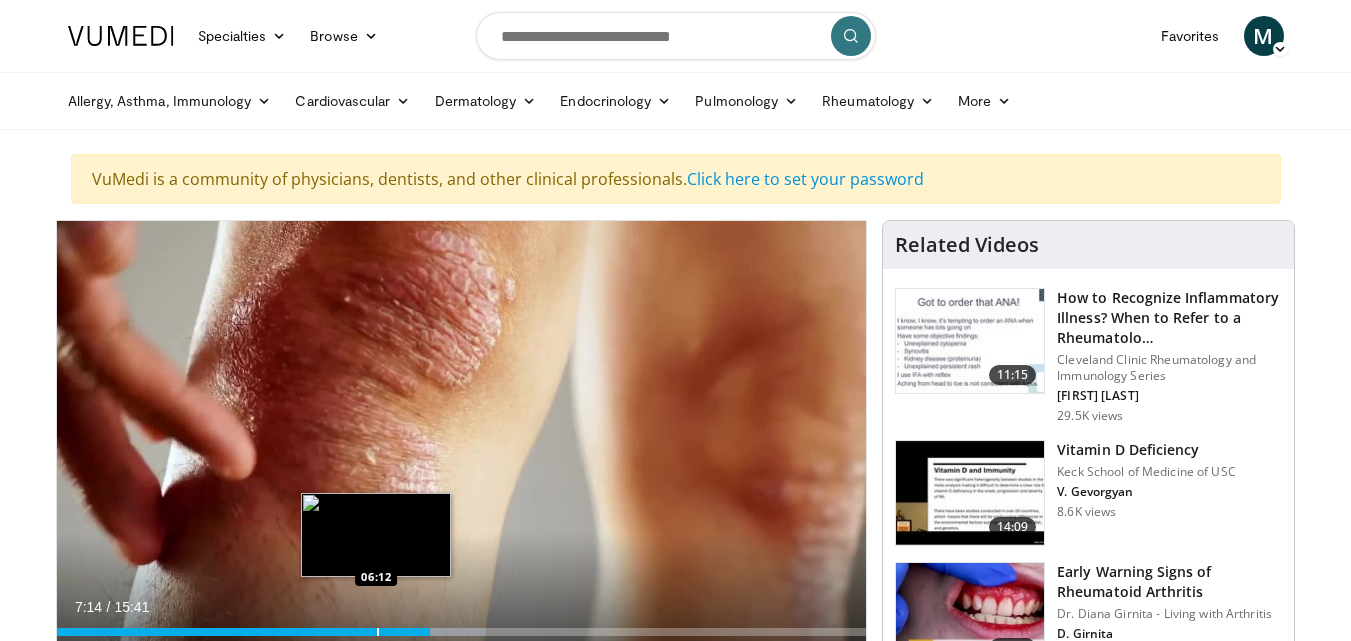 click at bounding box center (378, 632) 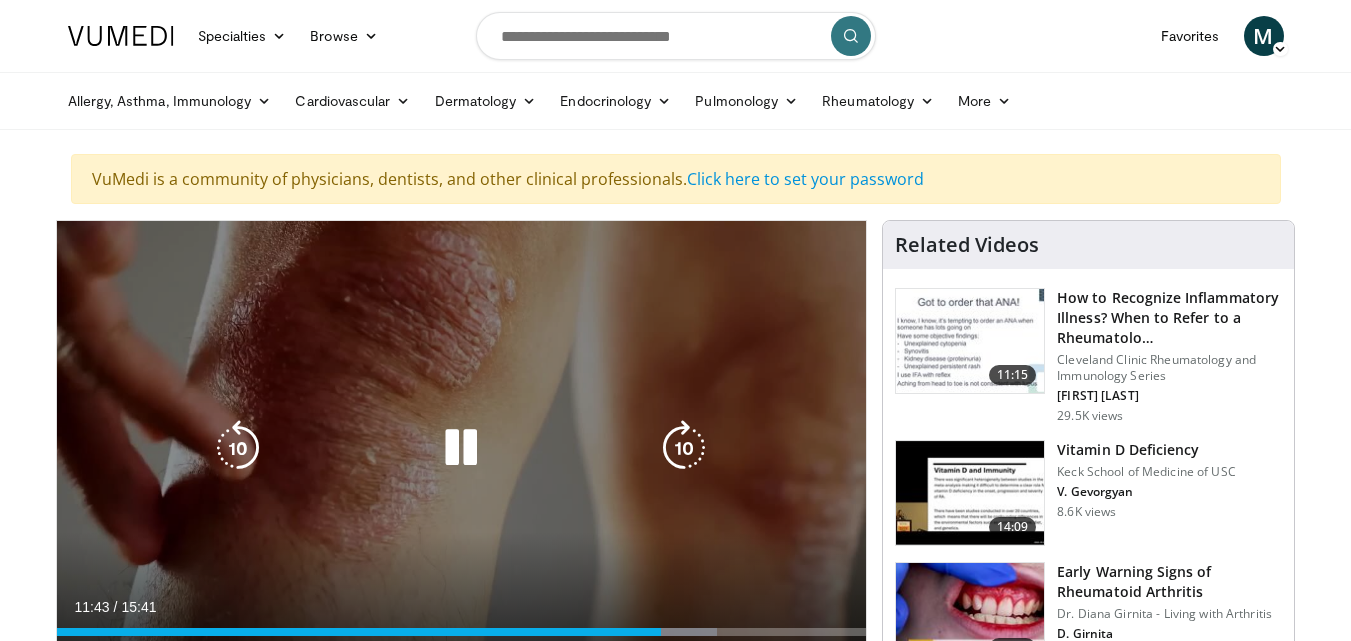 click on "10 seconds
Tap to unmute" at bounding box center [462, 448] 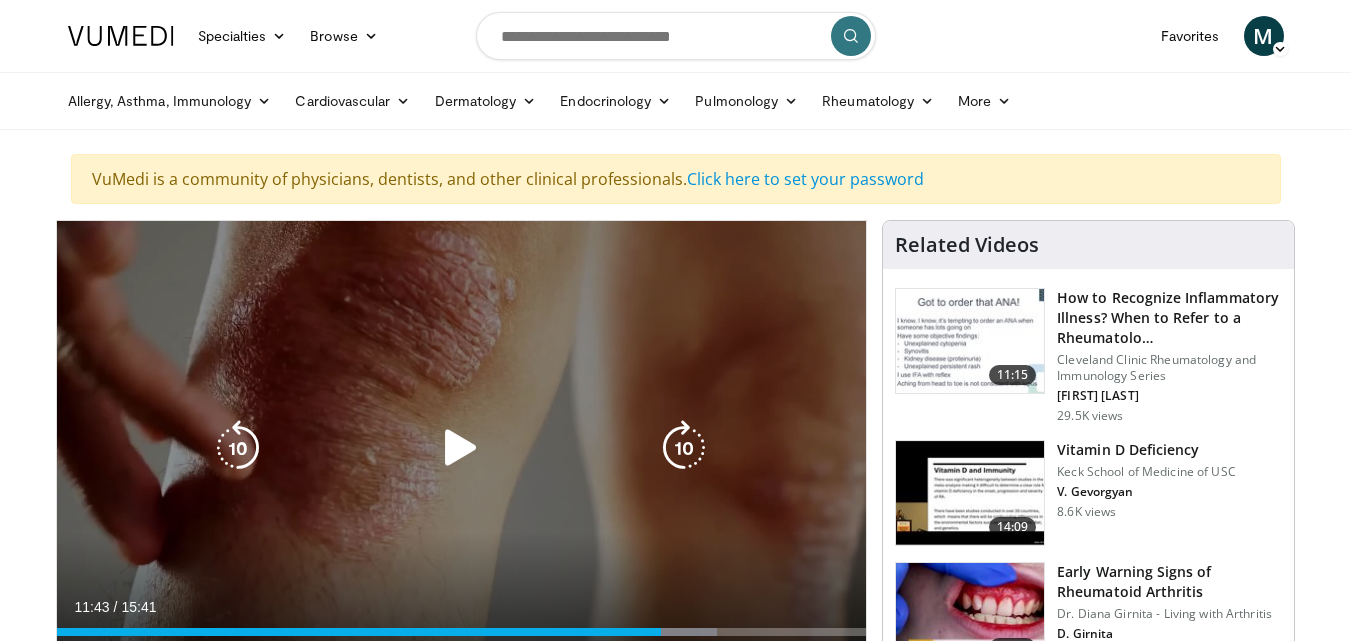 click at bounding box center (461, 448) 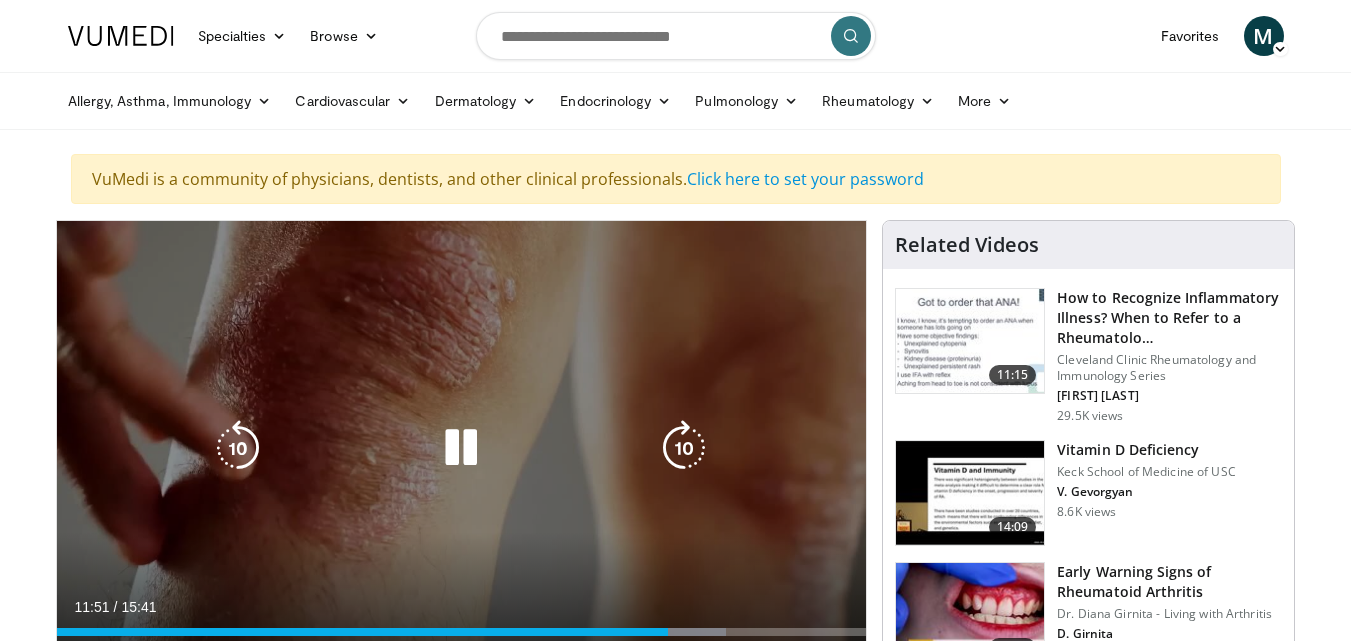 click at bounding box center [461, 448] 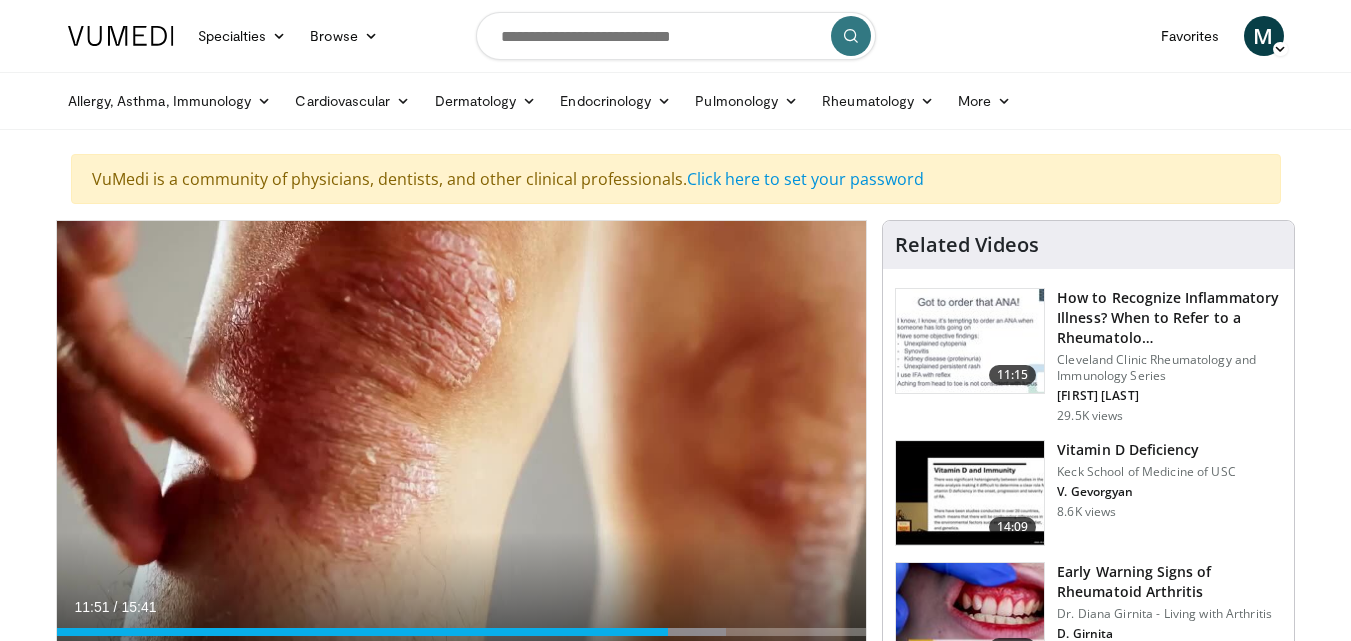 click on "10 seconds
Tap to unmute" at bounding box center [462, 448] 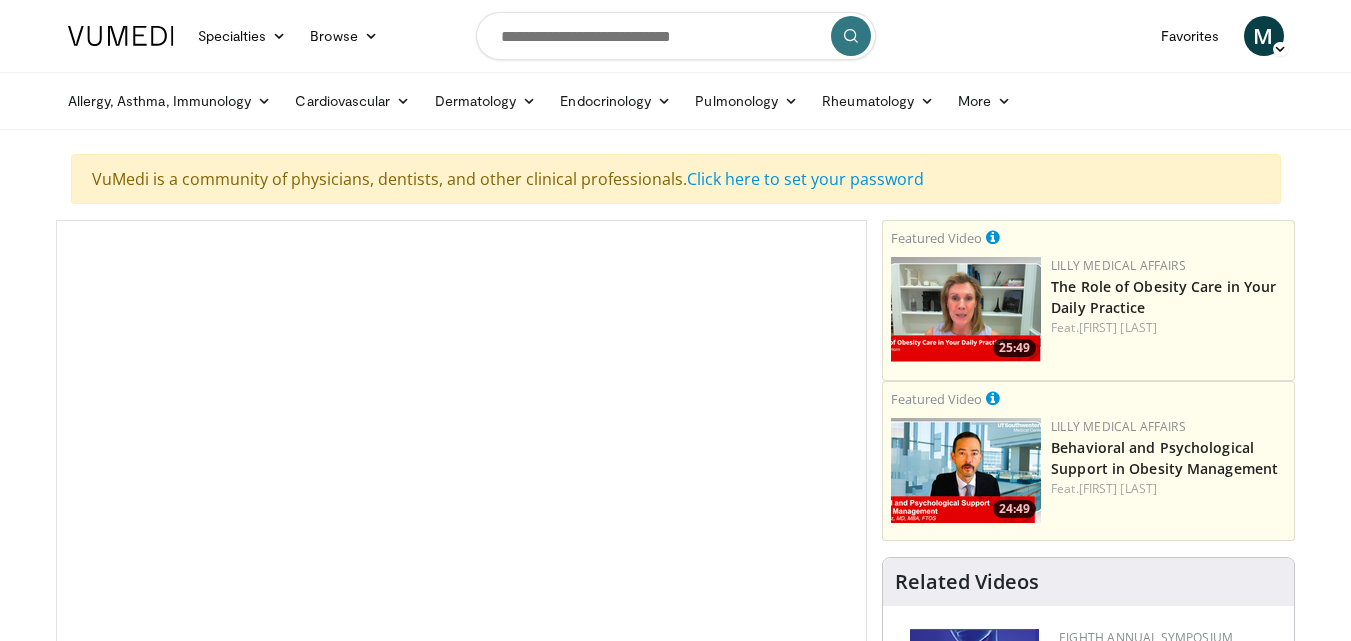 scroll, scrollTop: 0, scrollLeft: 0, axis: both 